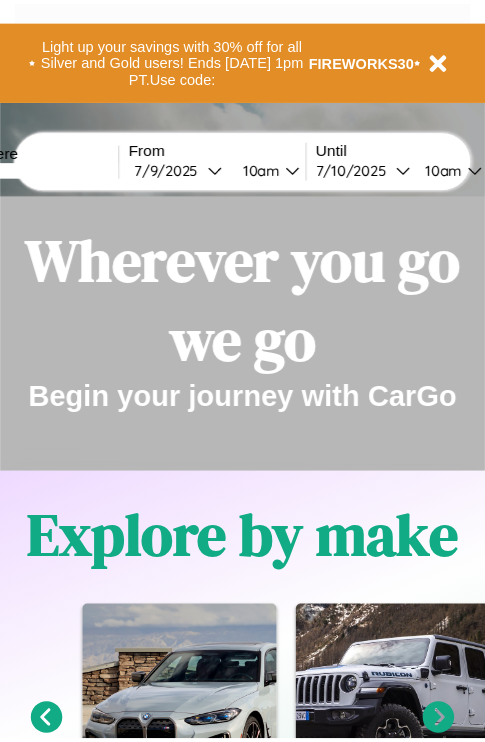 scroll, scrollTop: 0, scrollLeft: 0, axis: both 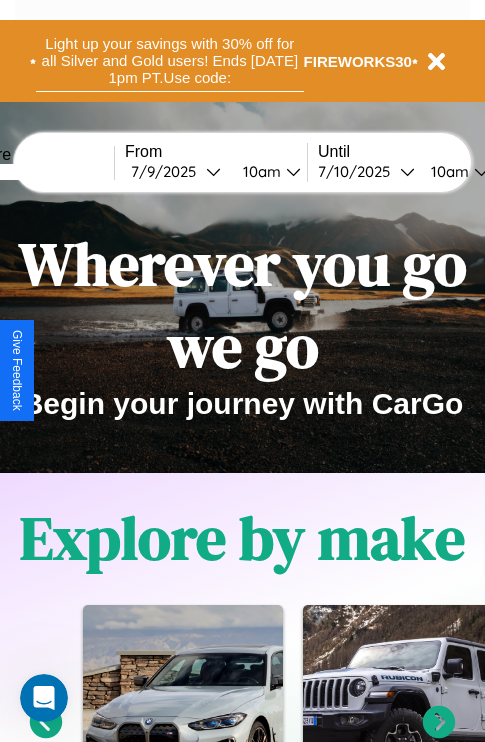click on "Light up your savings with 30% off for all Silver and Gold users! Ends [DATE] 1pm PT.  Use code:" at bounding box center (170, 61) 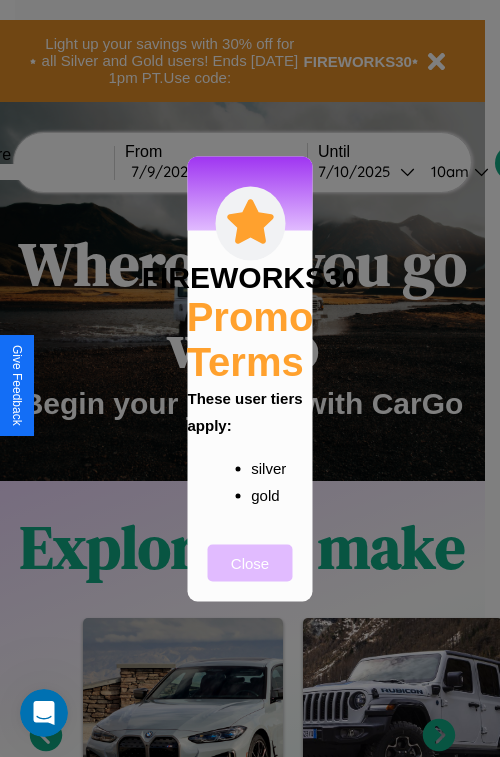 click on "Close" at bounding box center (250, 562) 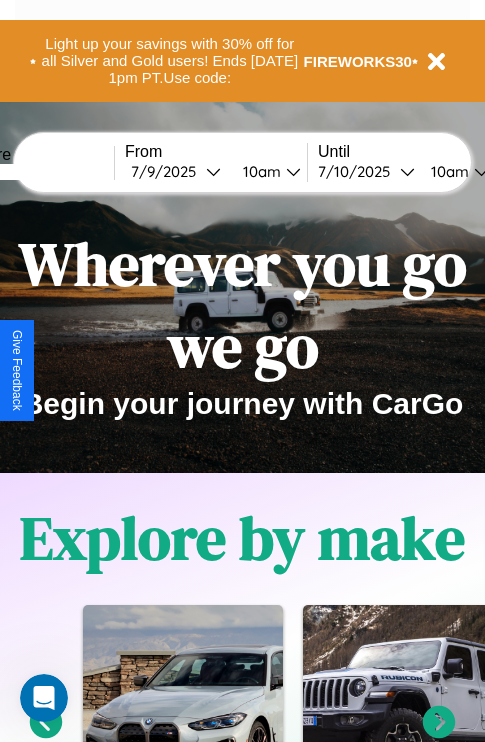 click at bounding box center [39, 172] 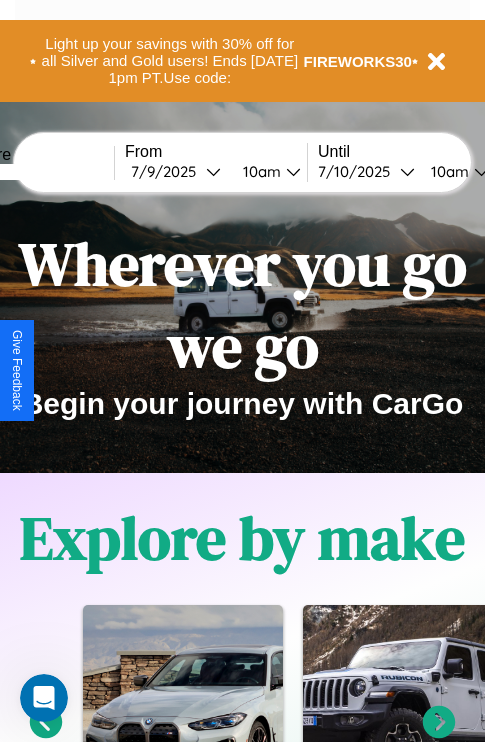 type on "******" 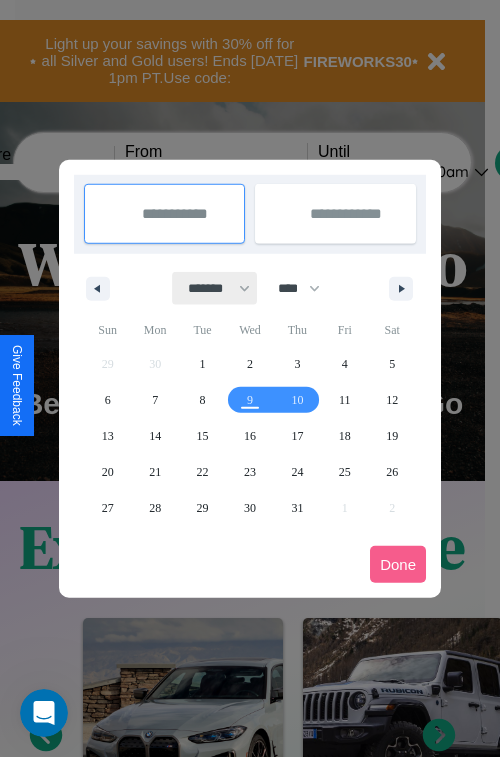 click on "******* ******** ***** ***** *** **** **** ****** ********* ******* ******** ********" at bounding box center (215, 288) 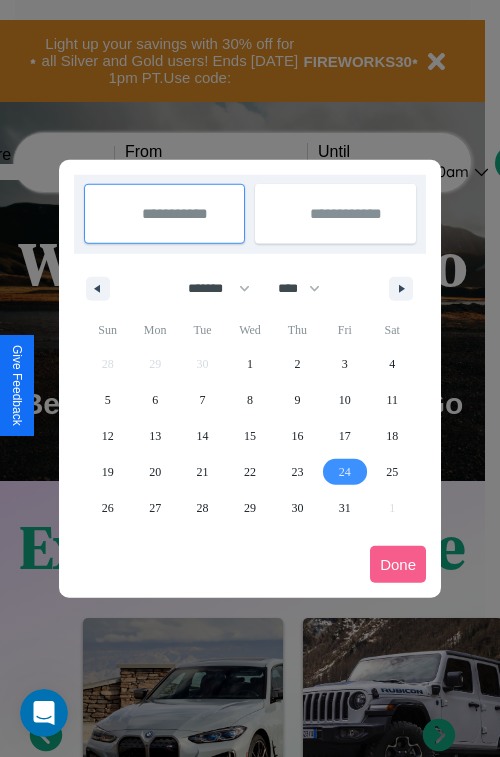 click on "24" at bounding box center [345, 472] 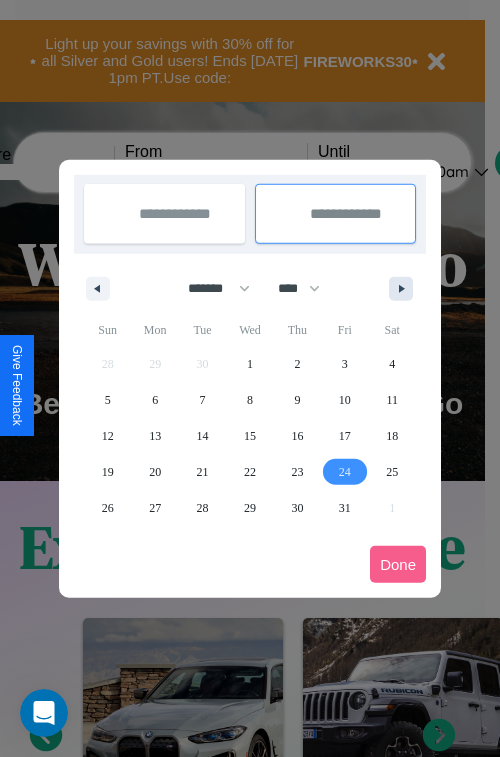 click at bounding box center (405, 289) 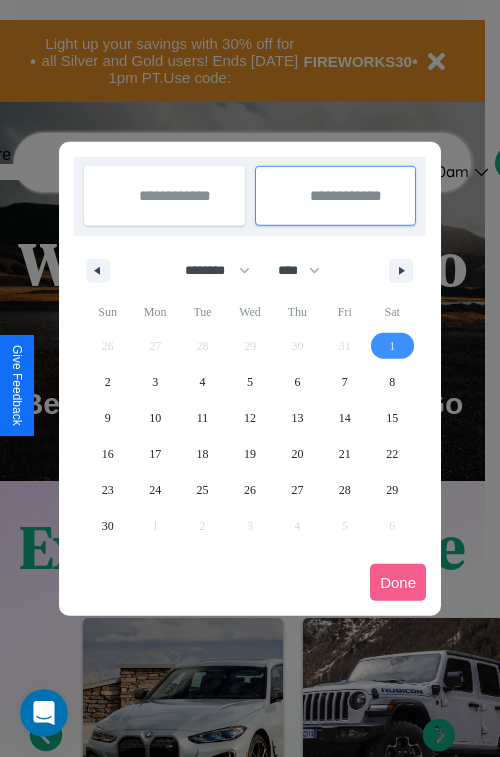 click on "1" at bounding box center [392, 346] 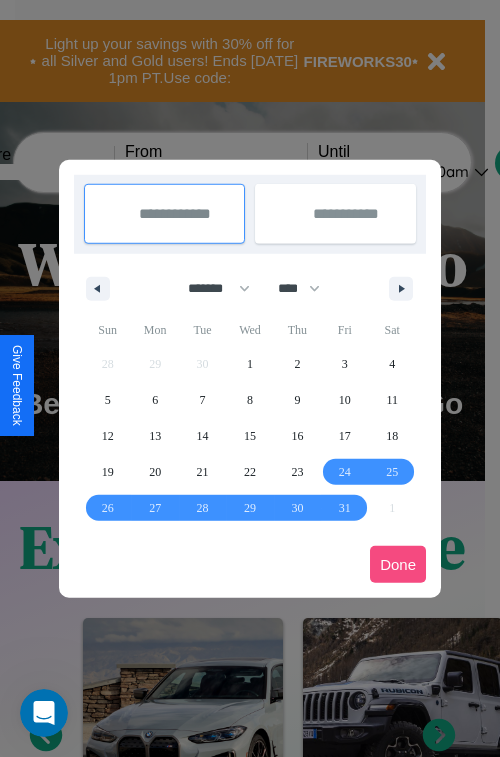 click on "Done" at bounding box center [398, 564] 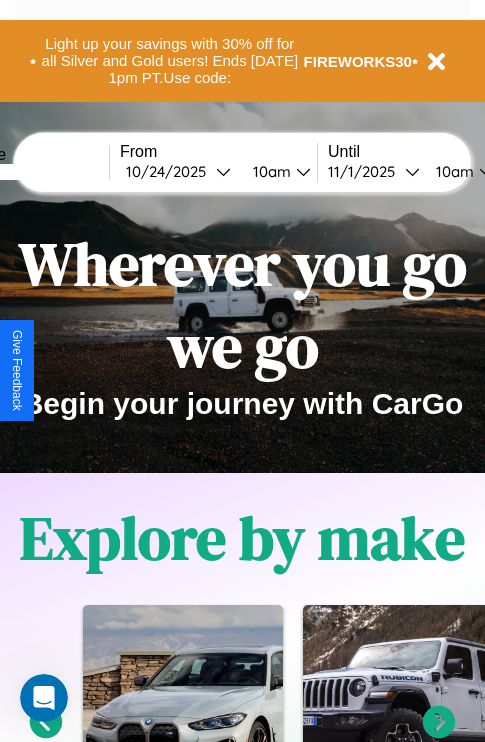 scroll, scrollTop: 0, scrollLeft: 76, axis: horizontal 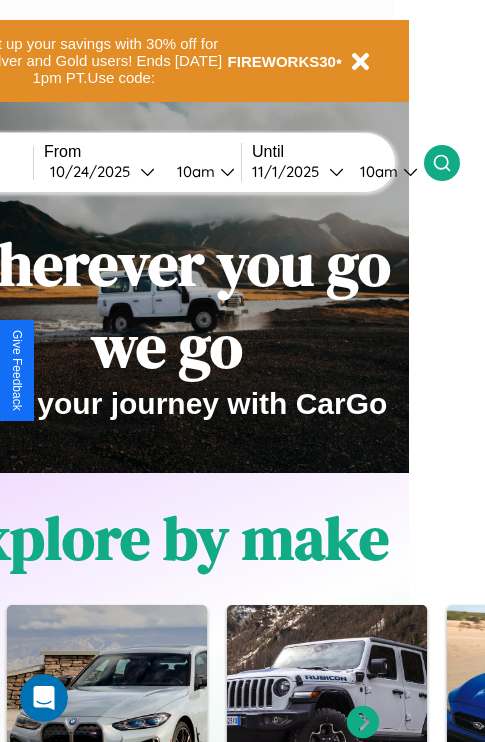 click 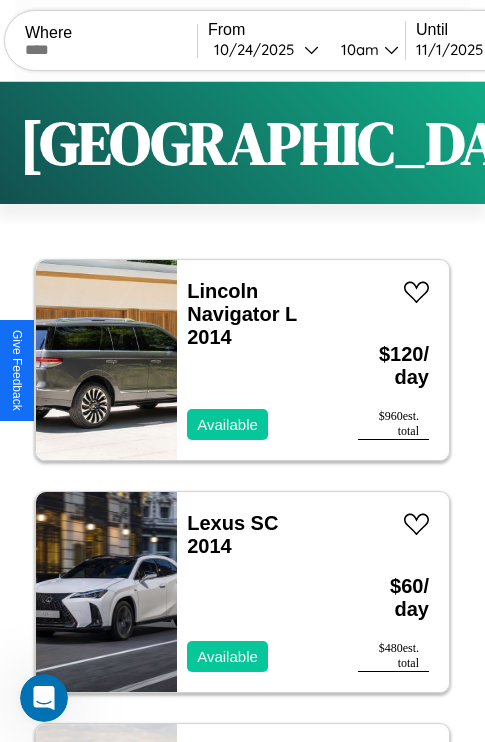 scroll, scrollTop: 95, scrollLeft: 0, axis: vertical 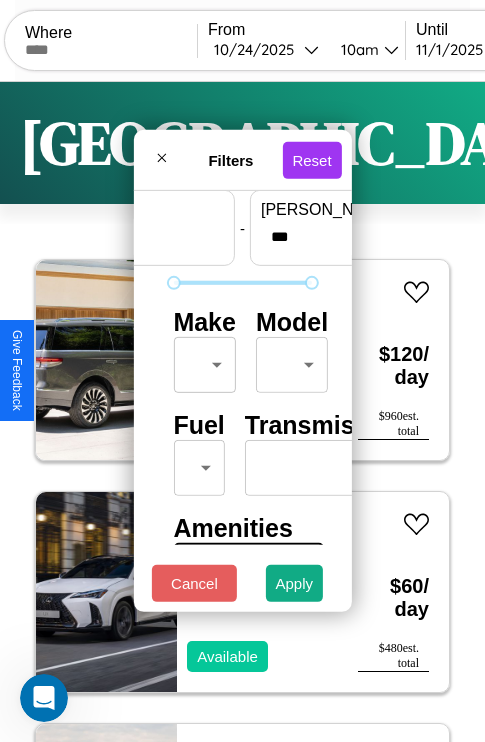 click on "CarGo Where From [DATE] 10am Until [DATE] 10am Become a Host Login Sign Up Vienna Filters 140  cars in this area These cars can be picked up in this city. Lincoln   Navigator L   2014 Available $ 120  / day $ 960  est. total Lexus   SC   2014 Available $ 60  / day $ 480  est. total Bentley   Eight   2018 Available $ 160  / day $ 1280  est. total Aston [PERSON_NAME]   Vanquish   2014 Available $ 90  / day $ 720  est. total Lexus   RZ   2023 Unavailable $ 70  / day $ 560  est. total Subaru   XT   2014 Available $ 100  / day $ 800  est. total Audi   e-tron GT   2017 Unavailable $ 70  / day $ 560  est. total Tesla   Model Y   2019 Available $ 140  / day $ 1120  est. total Maserati   Spyder   2014 Unavailable $ 110  / day $ 880  est. total Ford   CF7000   2022 Available $ 140  / day $ 1120  est. total Hyundai   Santa Fe Sport   2020 Unavailable $ 50  / day $ 400  est. total Chrysler   LeBaron   2020 Unavailable $ 200  / day $ 1600  est. total Chrysler   Grand Caravan   2024 Available $ 150  / day $ 1200" at bounding box center [242, 412] 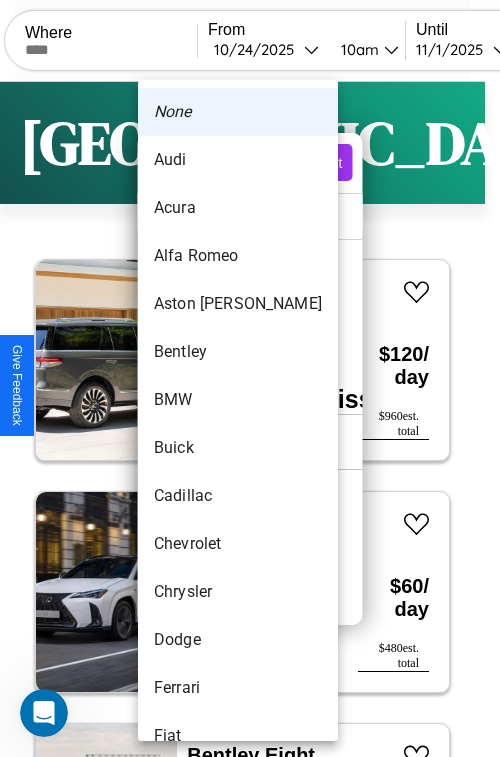 click on "Bentley" at bounding box center [238, 352] 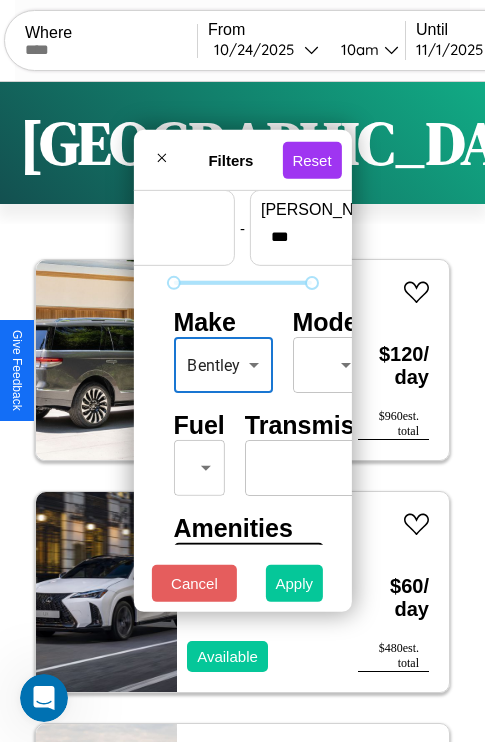 click on "Apply" at bounding box center (295, 583) 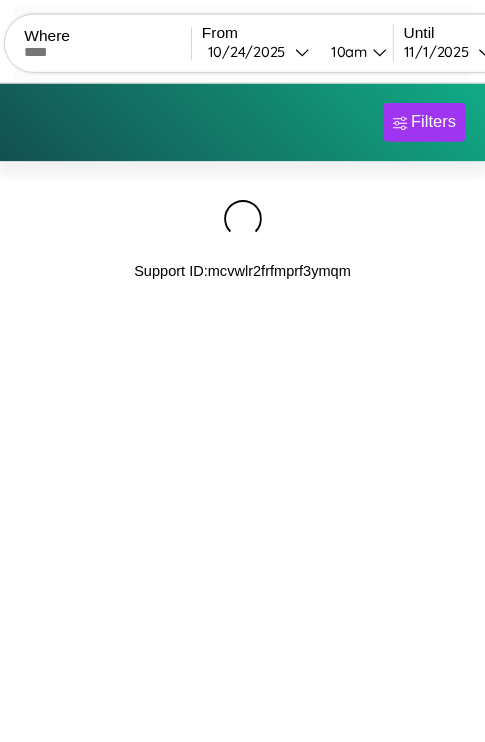 scroll, scrollTop: 0, scrollLeft: 0, axis: both 